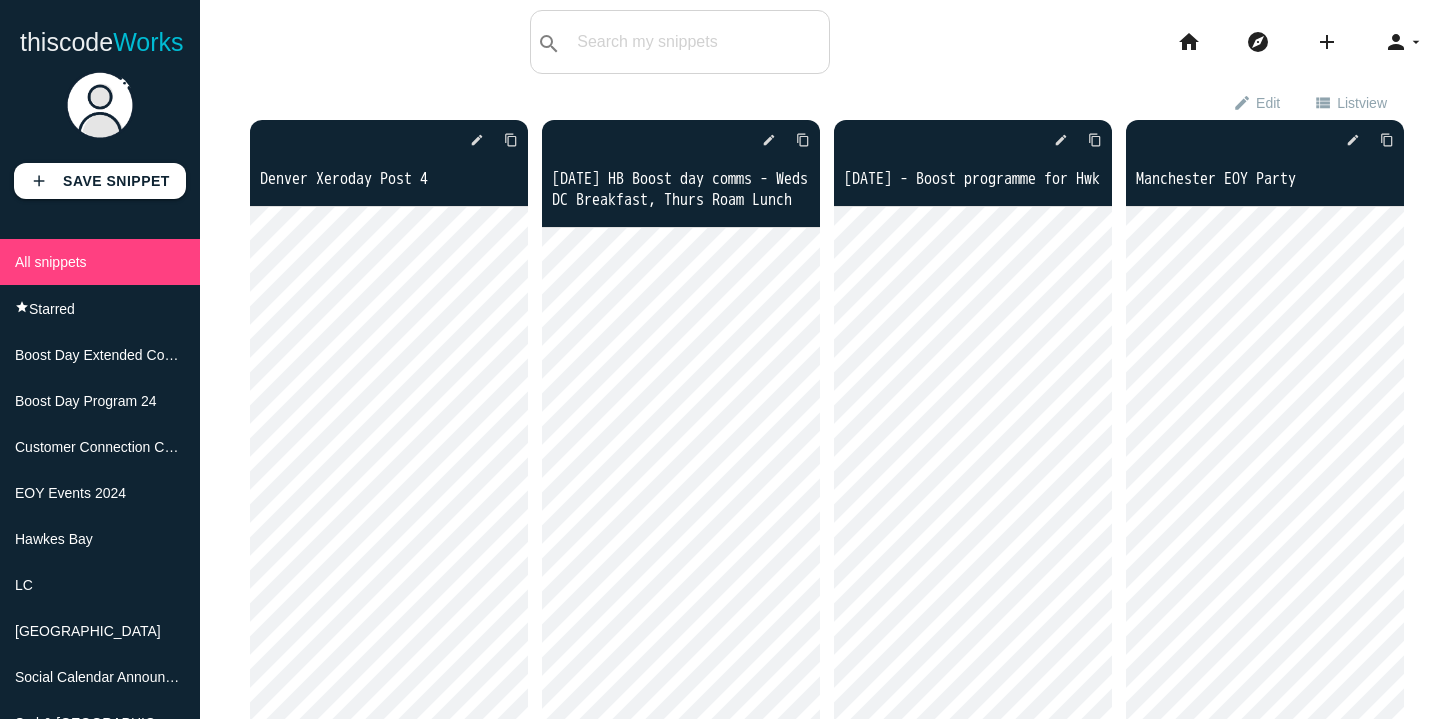scroll, scrollTop: 0, scrollLeft: 0, axis: both 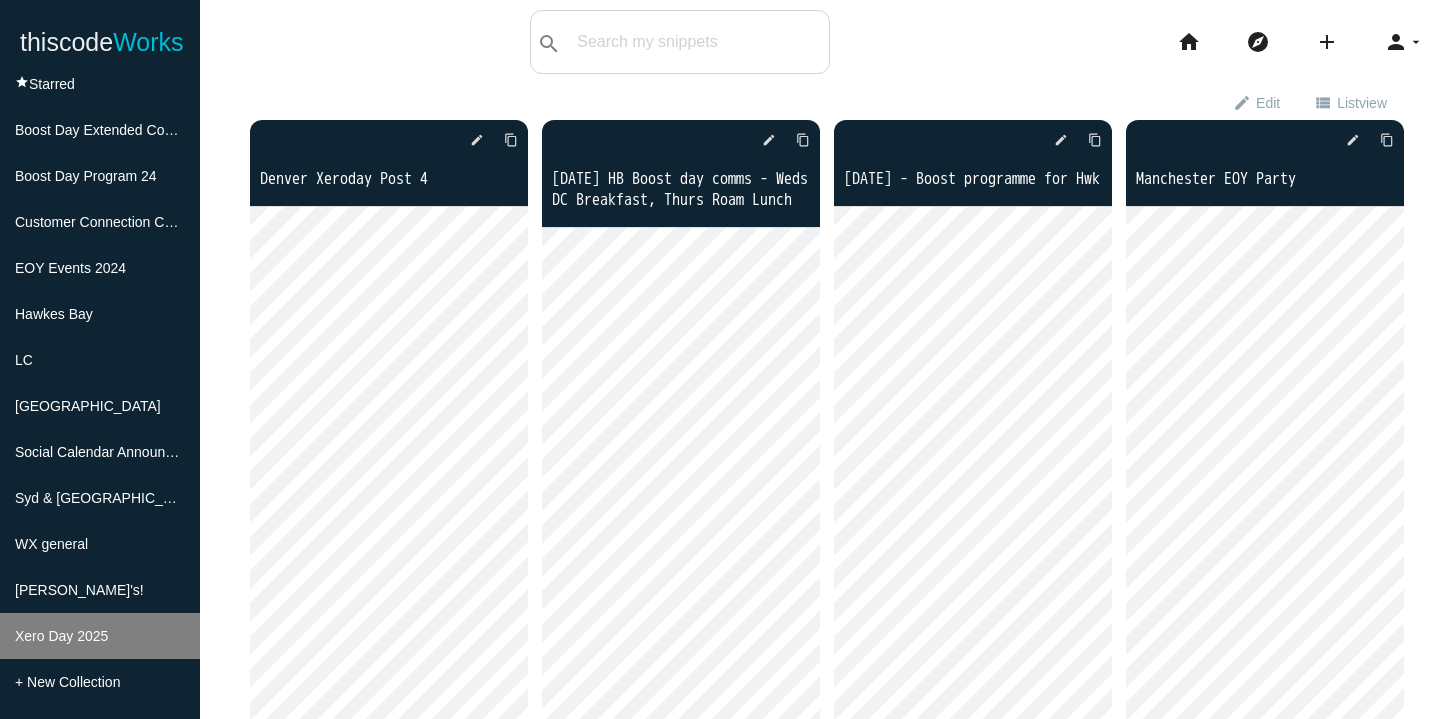 click on "Xero Day 2025" at bounding box center [61, 636] 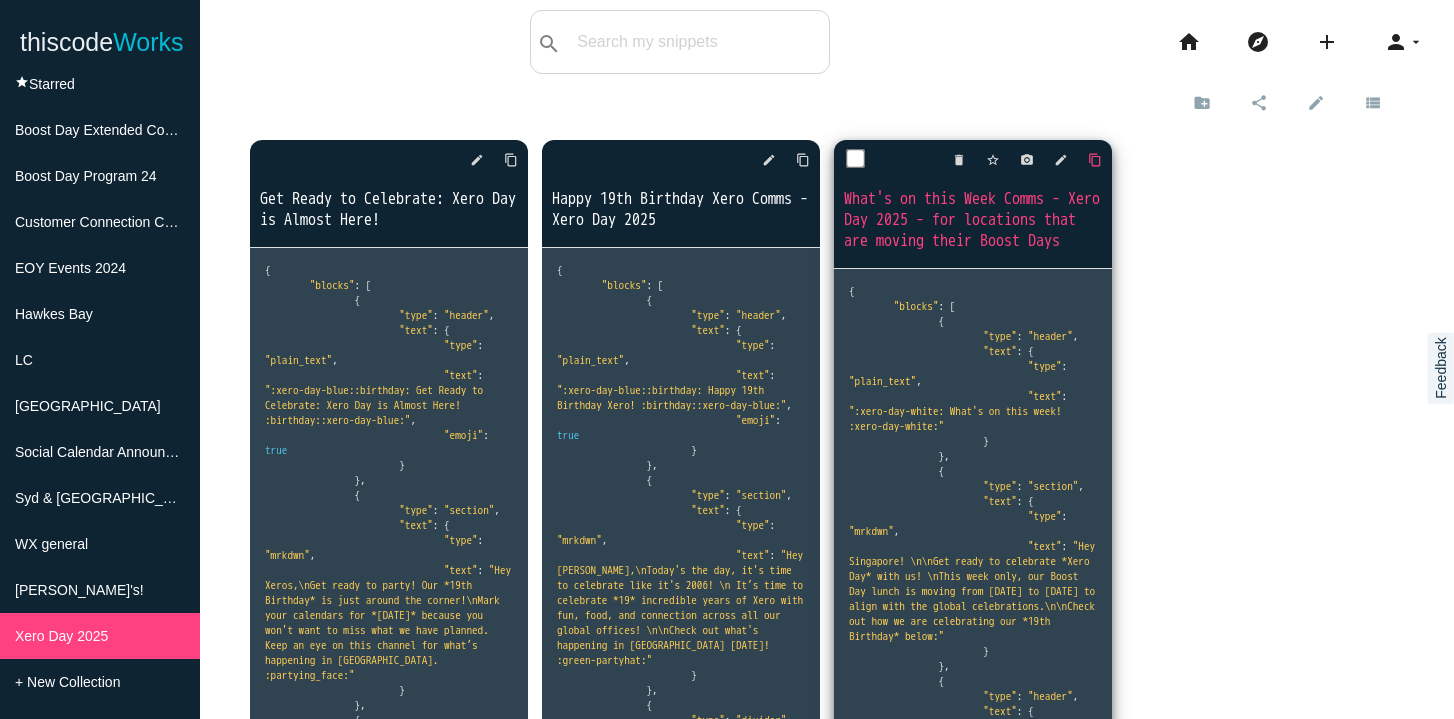 click on "content_copy" at bounding box center (511, 160) 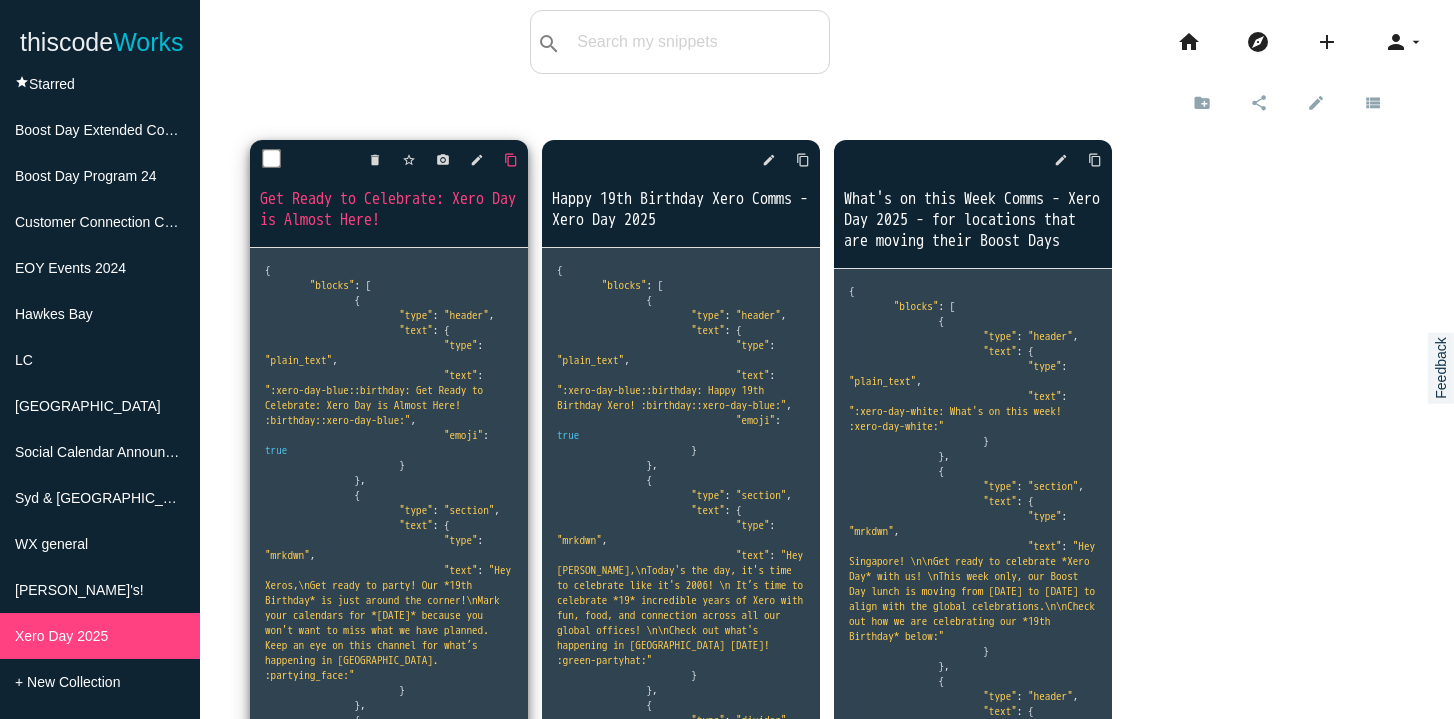 click on "content_copy" at bounding box center (511, 160) 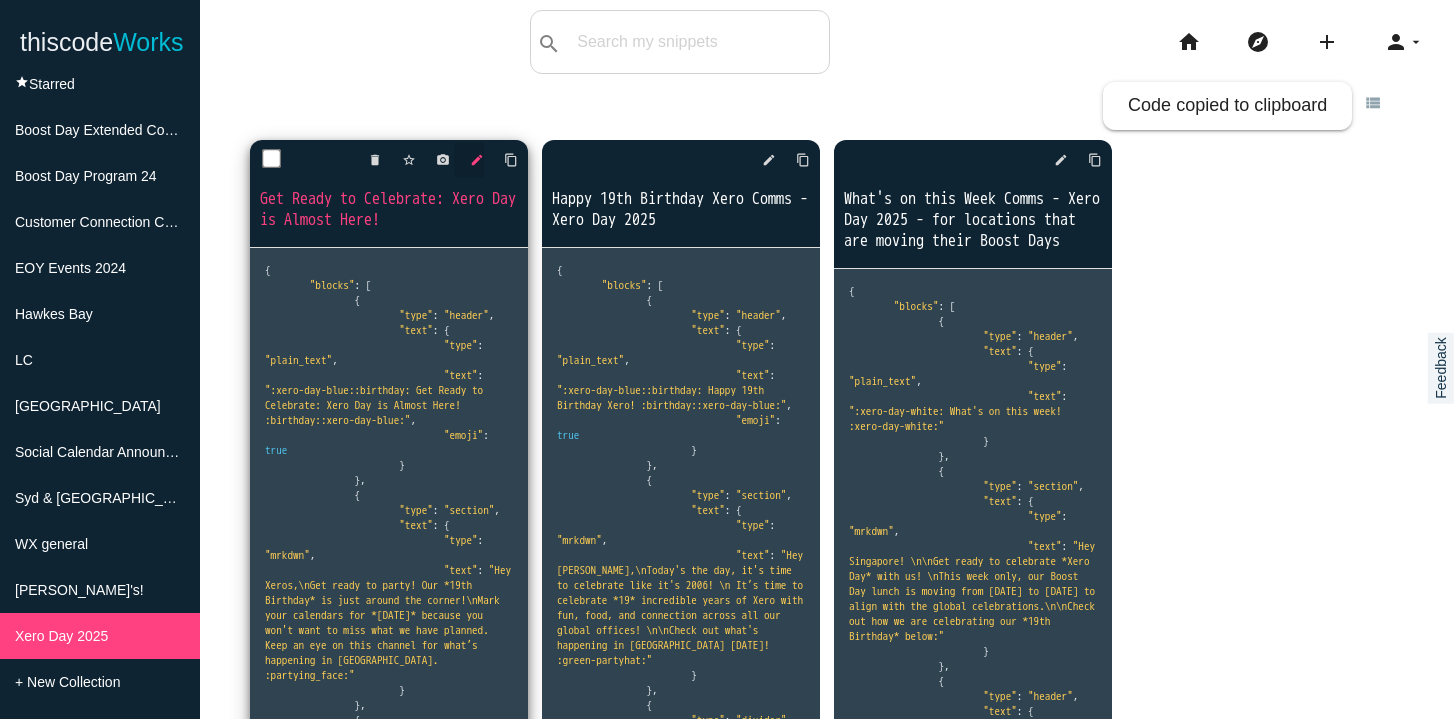 click on "edit" at bounding box center (477, 160) 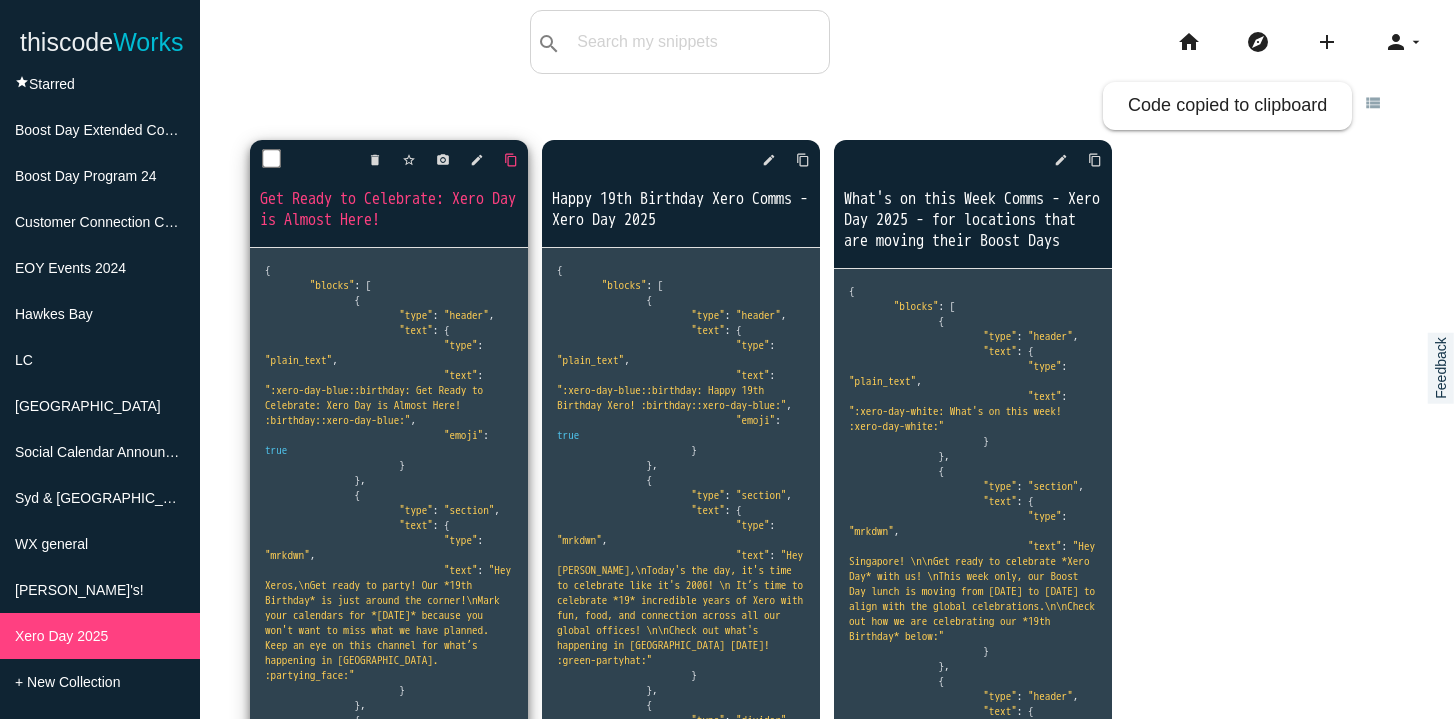 click on "content_copy" at bounding box center (511, 160) 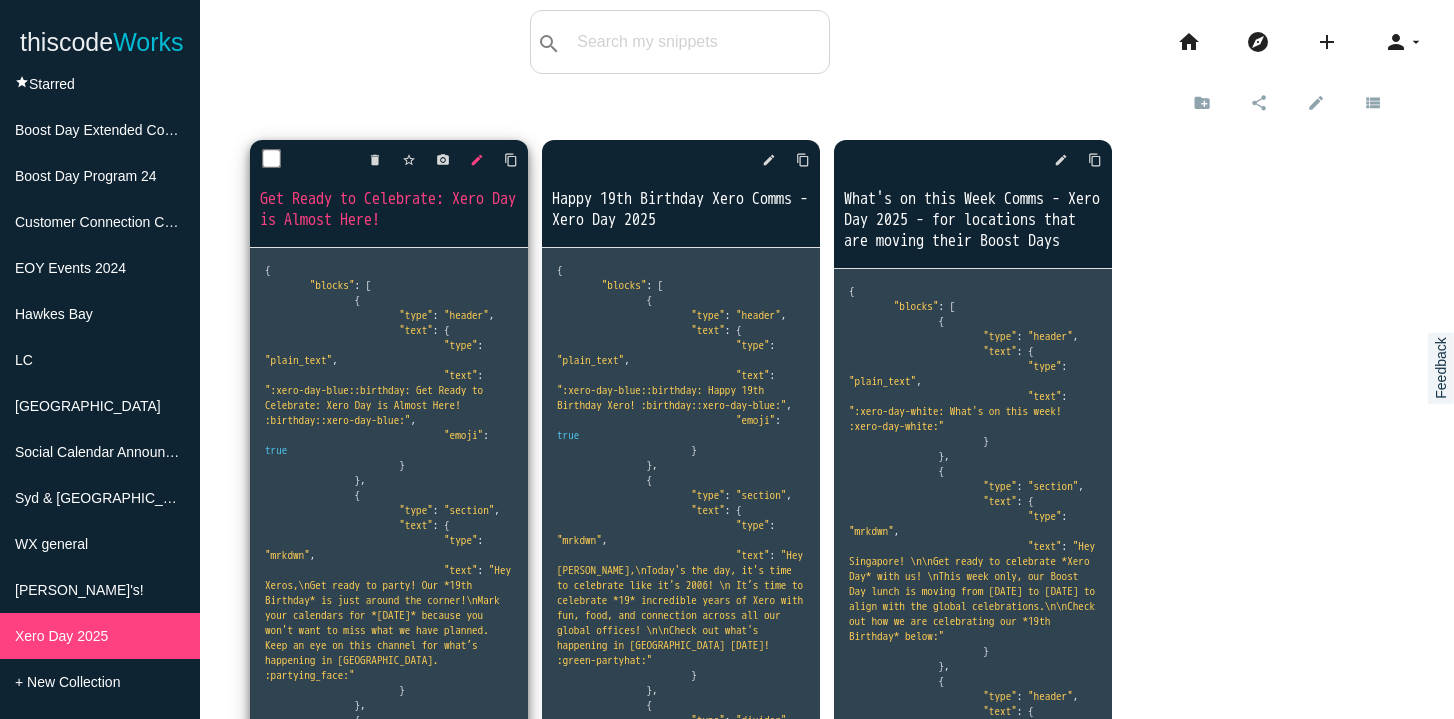 click on "edit" at bounding box center [477, 160] 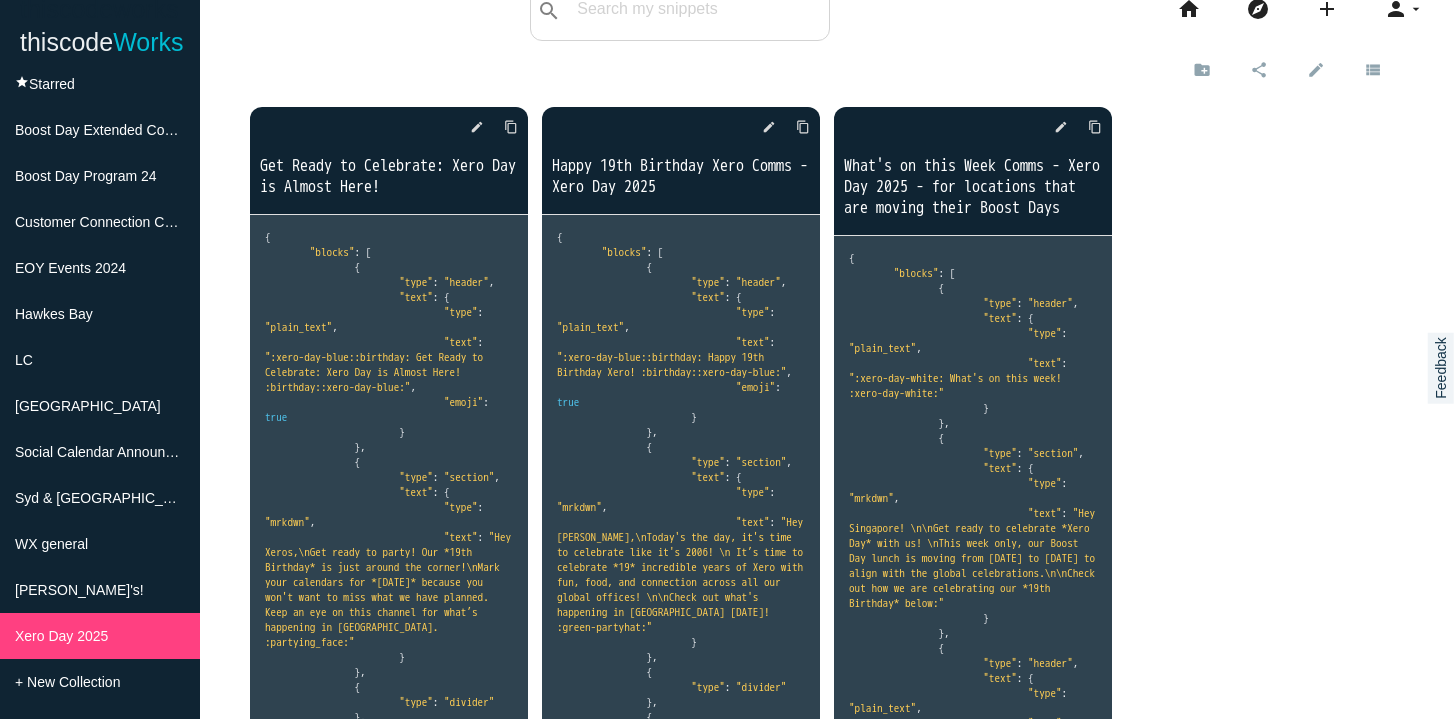 scroll, scrollTop: 19, scrollLeft: 0, axis: vertical 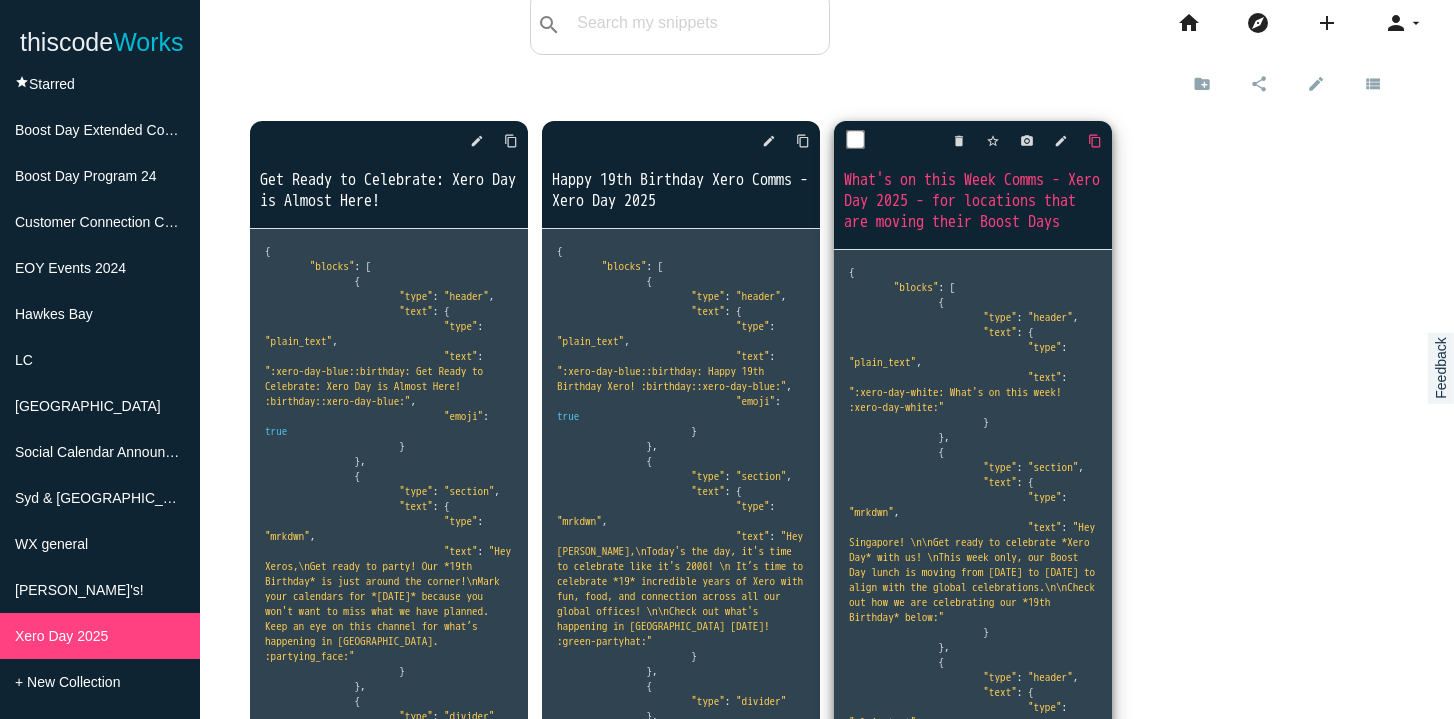 click on "content_copy" at bounding box center (511, 141) 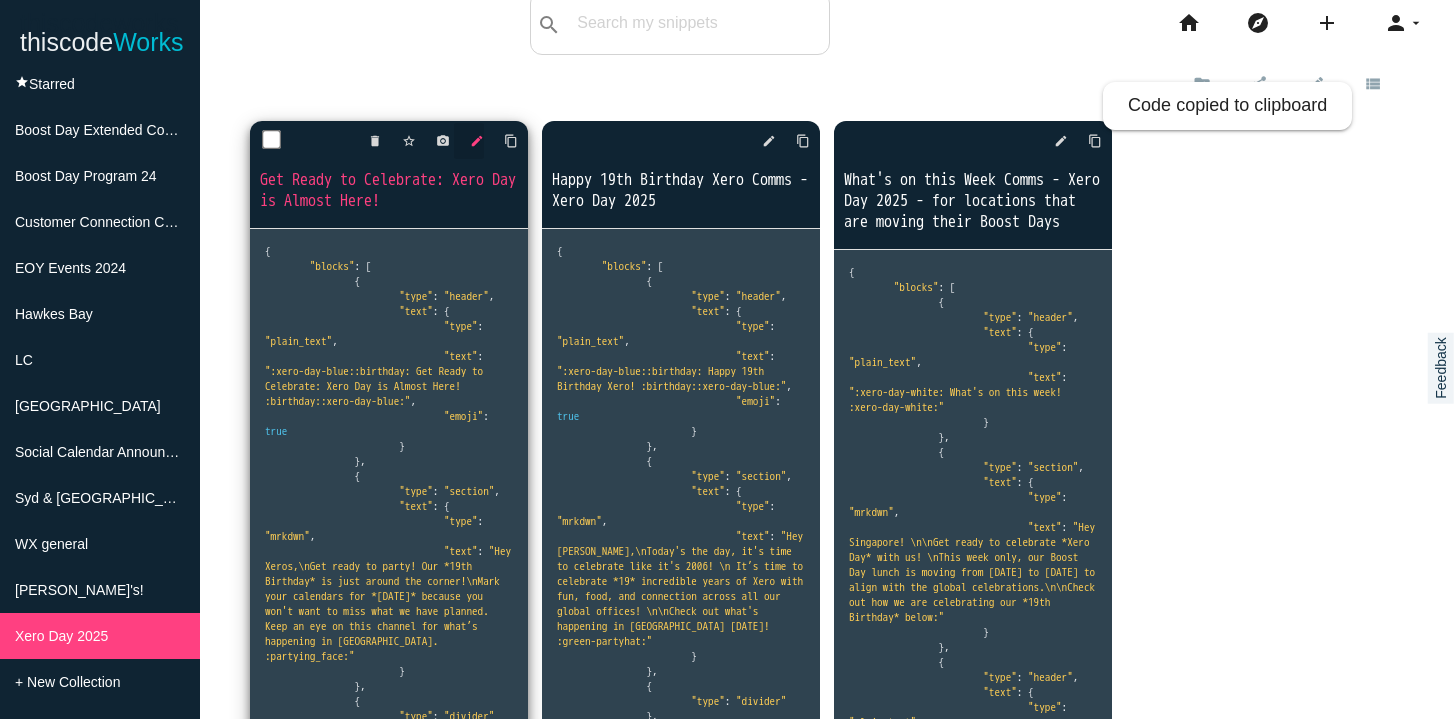 click on "edit" at bounding box center [477, 141] 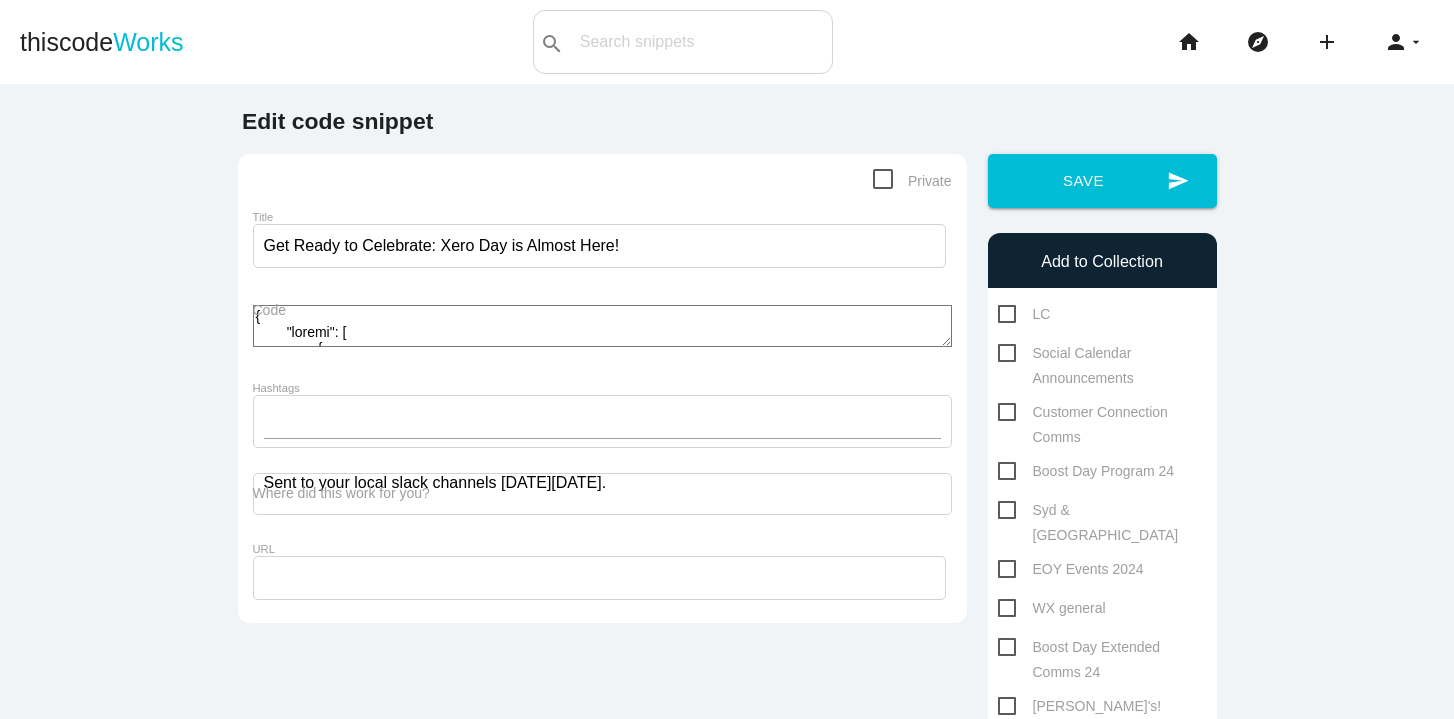 scroll, scrollTop: 0, scrollLeft: 0, axis: both 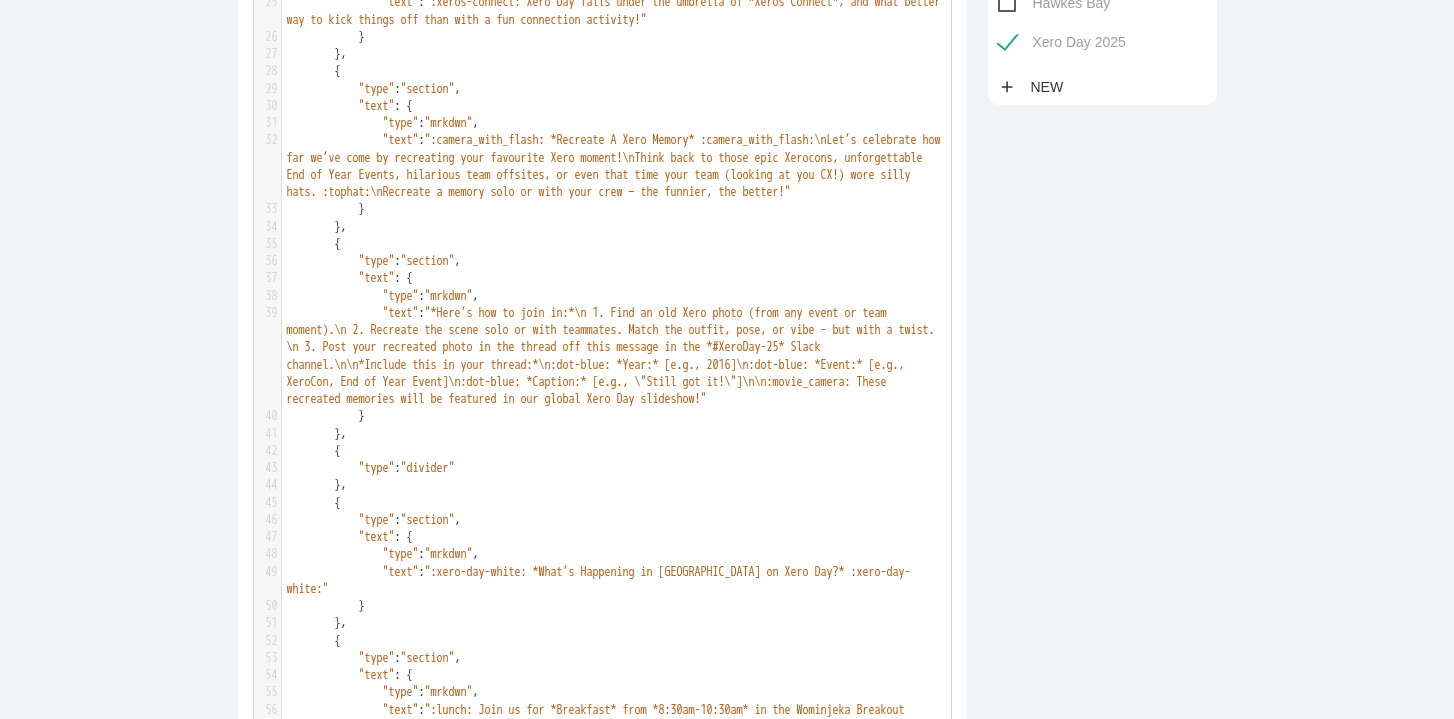 click on ""*Here’s how to join in:*\n 1. Find an old Xero photo (from any event or team moment).\n 2. Recreate the scene solo or with teammates. Match the outfit, pose, or vibe – but with a twist. \n 3. Post your recreated photo in the thread off this message in the *#XeroDay-25* Slack channel.\n\n*Include this in your thread:*\n:dot-blue: *Year:* [e.g., 2016]\n:dot-blue: *Event:* [e.g., XeroCon, End of Year Event]\n:dot-blue: *Caption:* [e.g., \"Still got it!\"]\n\n:movie_camera: These recreated memories will be featured in our global Xero Day slideshow!"" at bounding box center [614, 356] 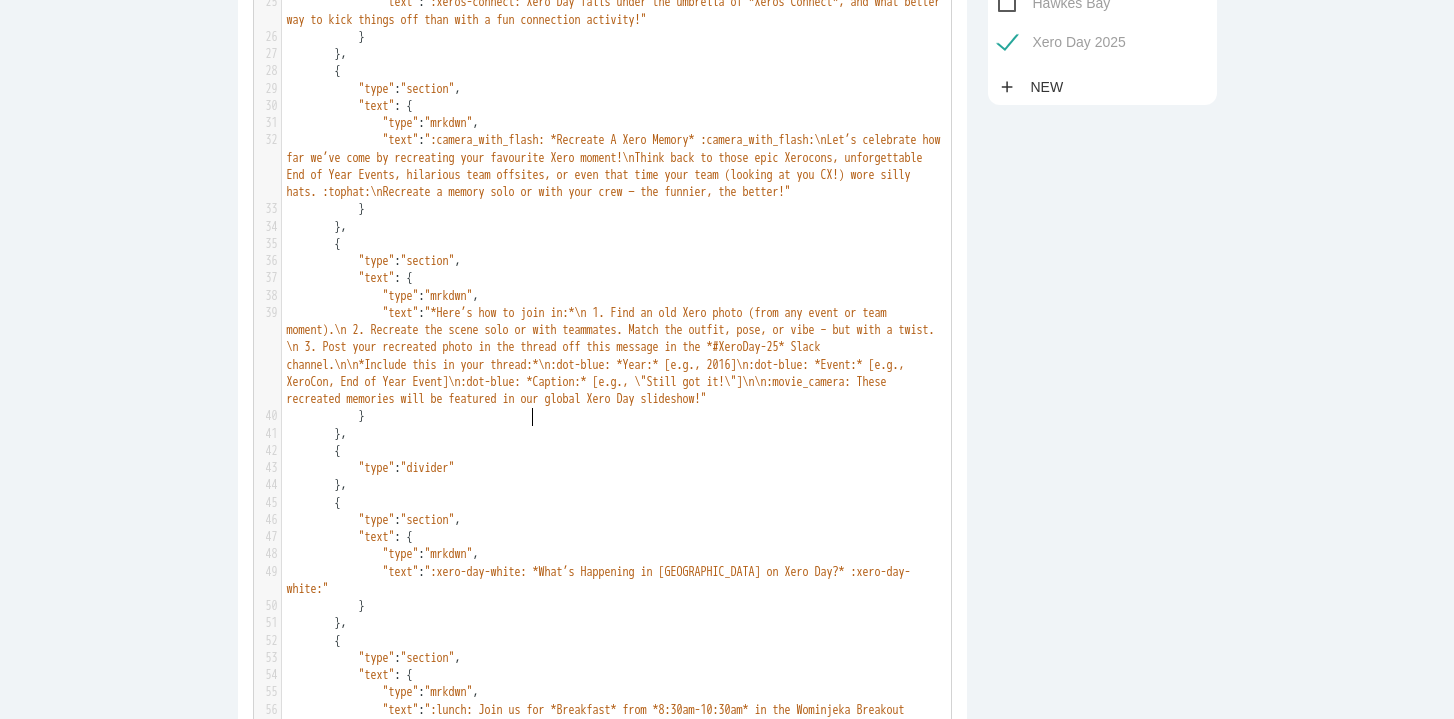 scroll, scrollTop: 6, scrollLeft: 0, axis: vertical 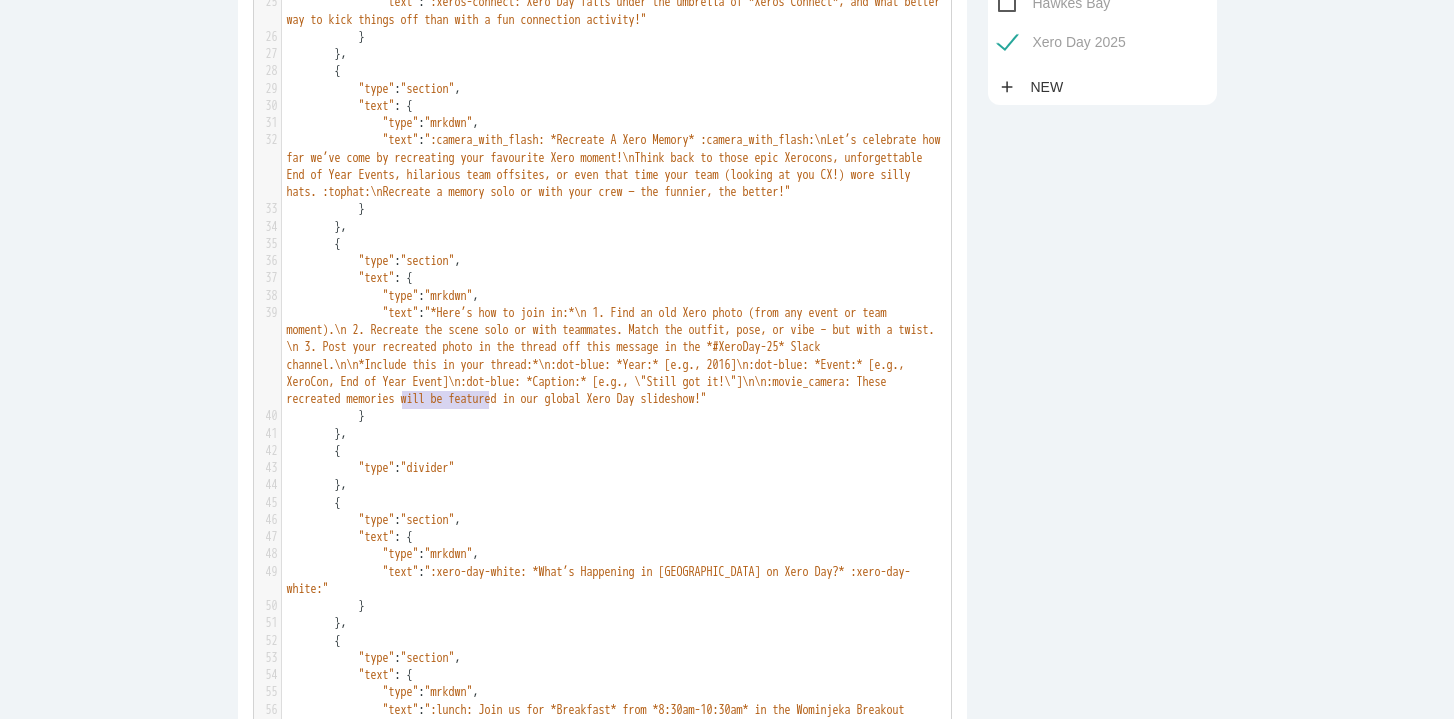 type on "*#XeroDay-25*" 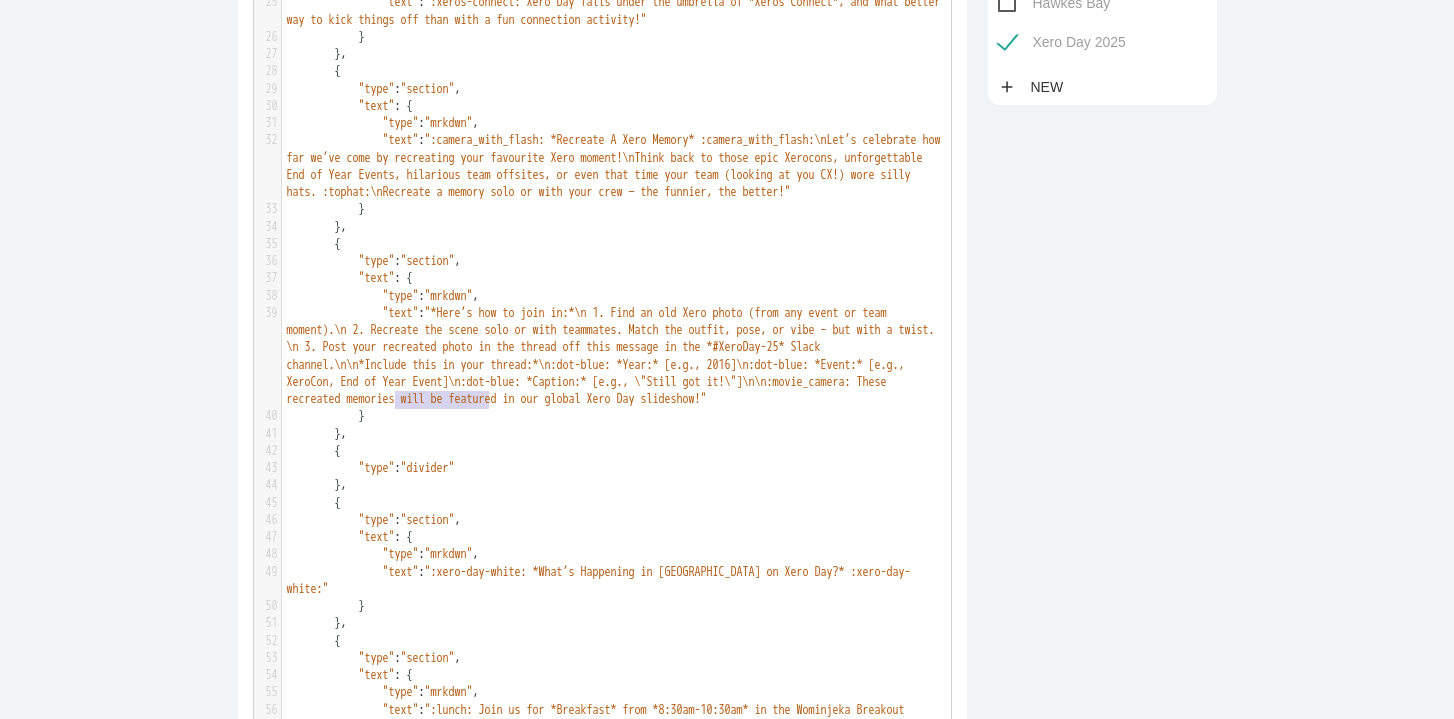 scroll, scrollTop: 0, scrollLeft: 0, axis: both 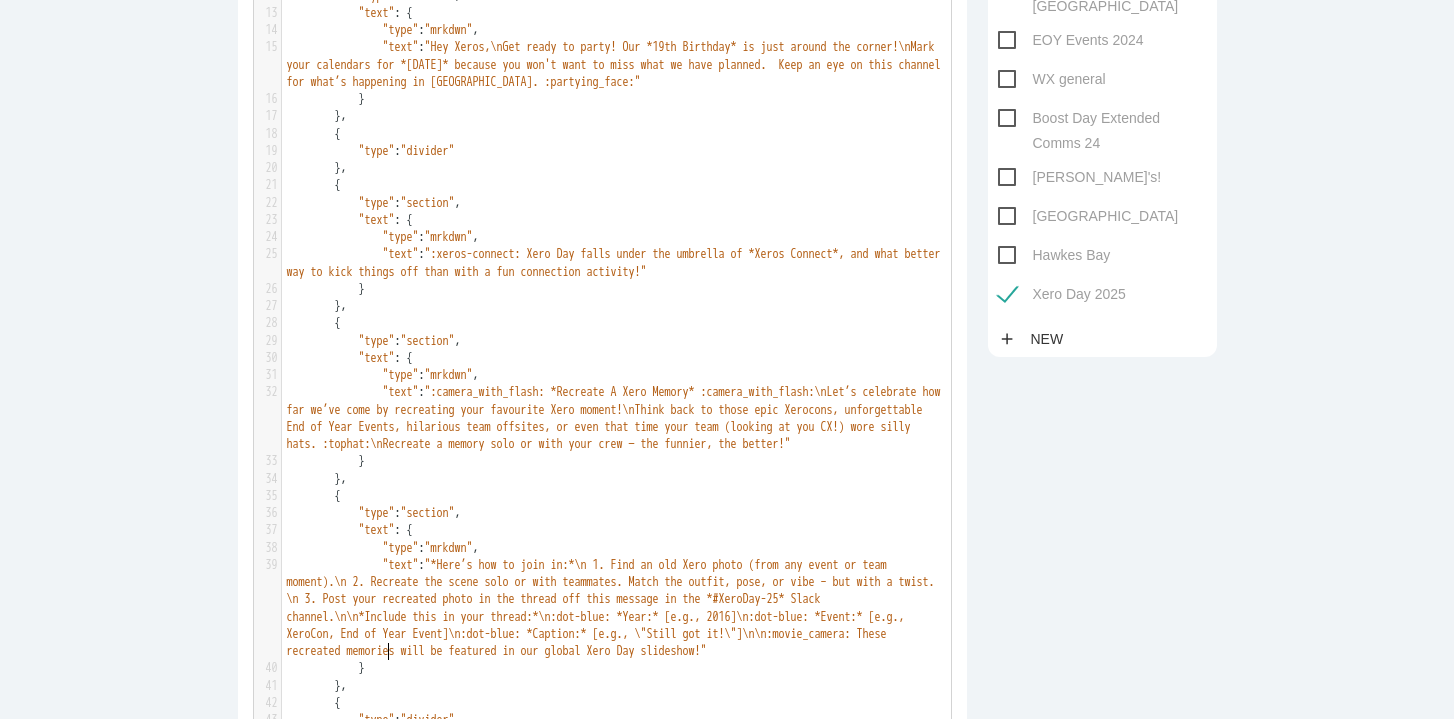 click on ""*Here’s how to join in:*\n 1. Find an old Xero photo (from any event or team moment).\n 2. Recreate the scene solo or with teammates. Match the outfit, pose, or vibe – but with a twist. \n 3. Post your recreated photo in the thread off this message in the *#XeroDay-25* Slack channel.\n\n*Include this in your thread:*\n:dot-blue: *Year:* [e.g., 2016]\n:dot-blue: *Event:* [e.g., XeroCon, End of Year Event]\n:dot-blue: *Caption:* [e.g., \"Still got it!\"]\n\n:movie_camera: These recreated memories will be featured in our global Xero Day slideshow!"" at bounding box center (614, 608) 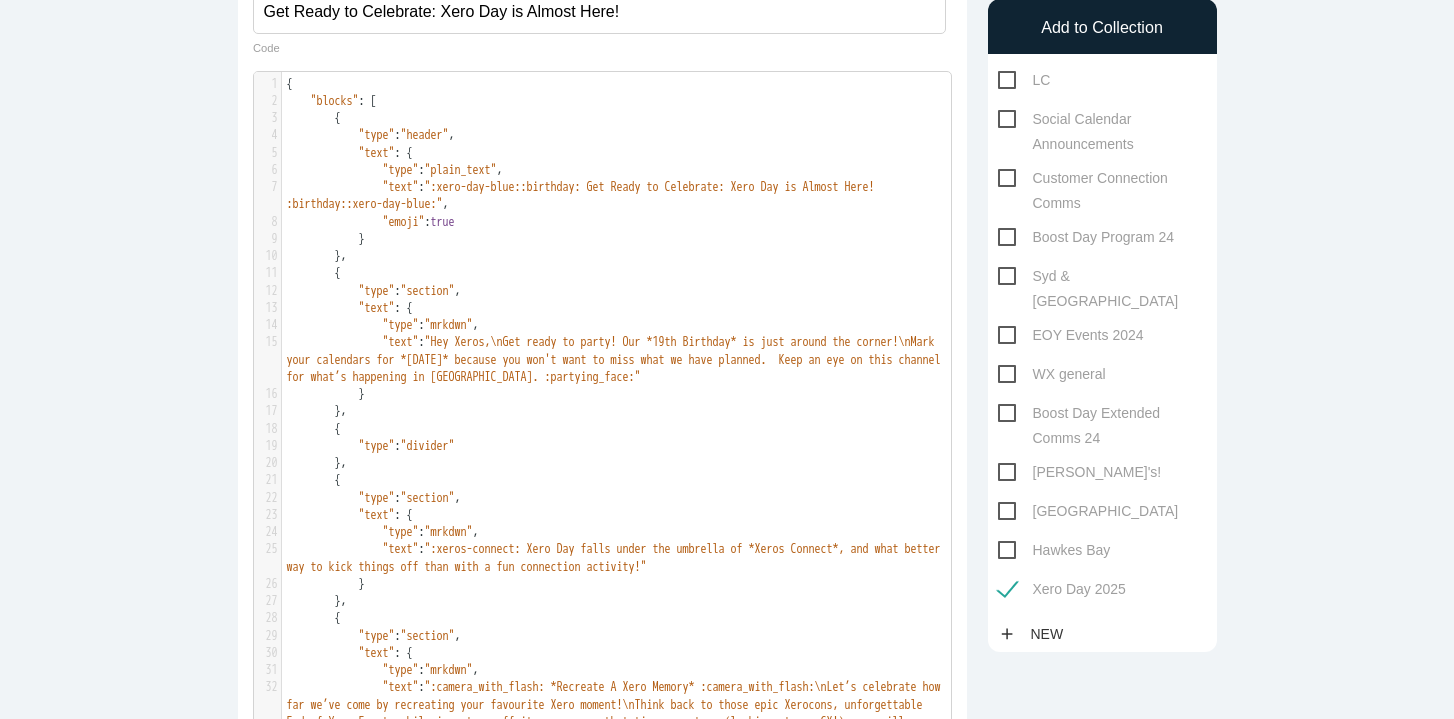 scroll, scrollTop: 205, scrollLeft: 0, axis: vertical 